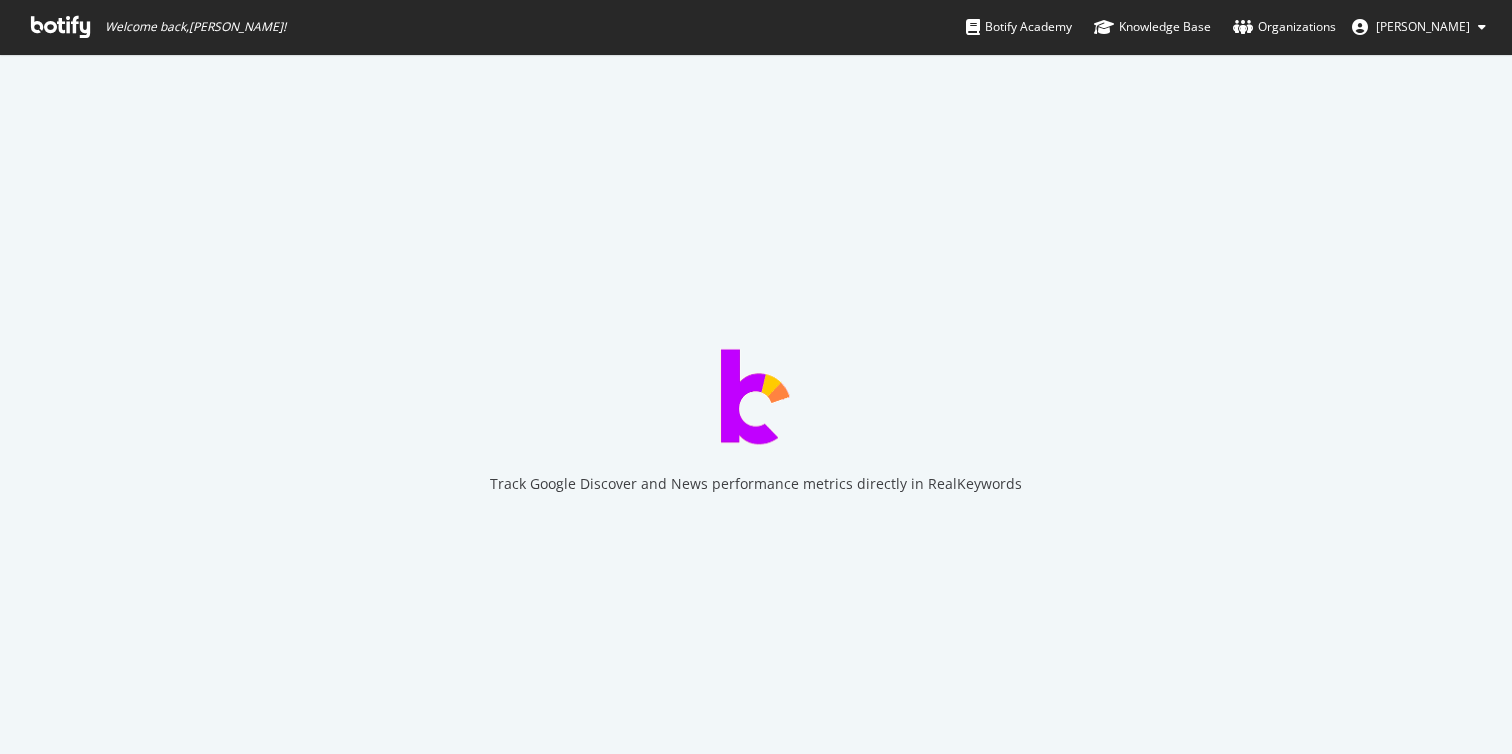 scroll, scrollTop: 0, scrollLeft: 0, axis: both 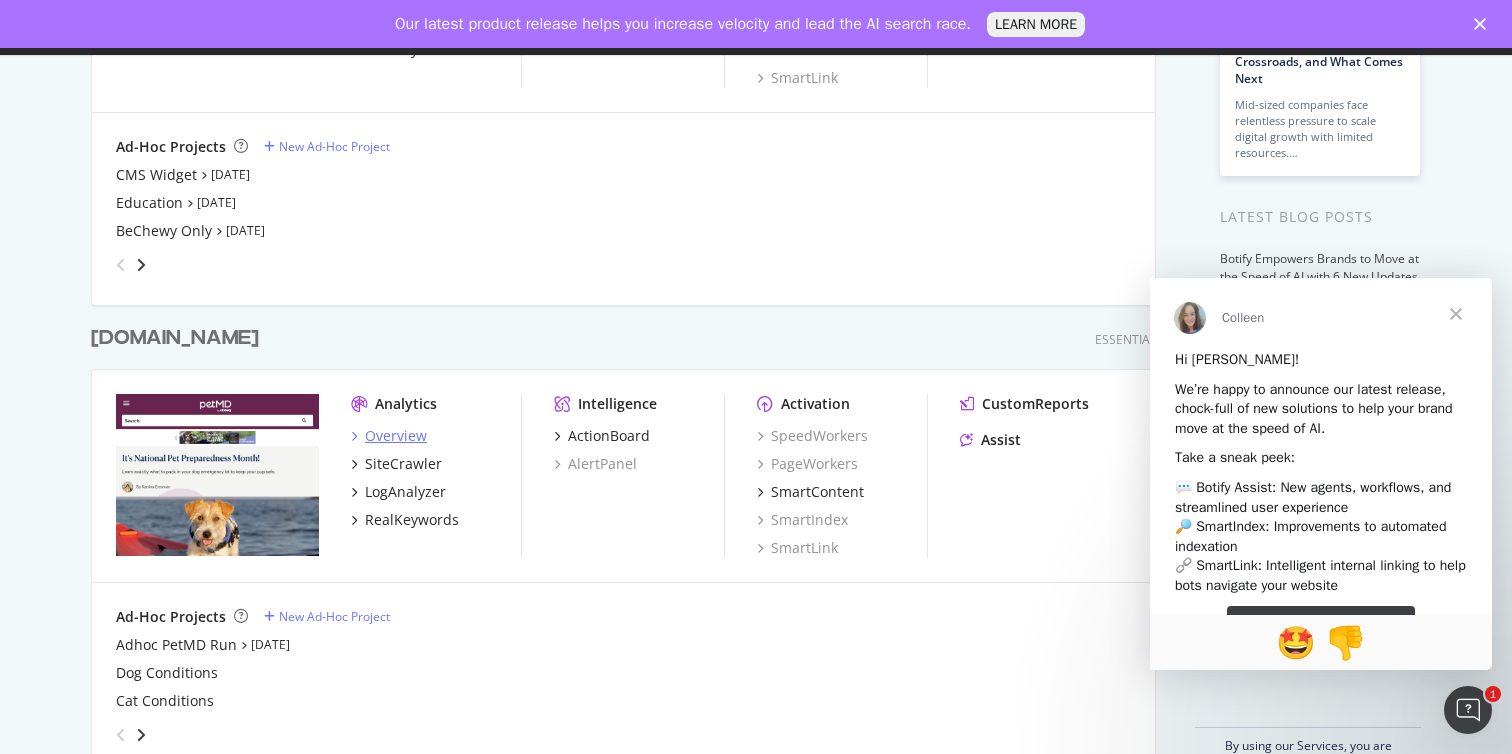 click on "Overview" at bounding box center [396, 436] 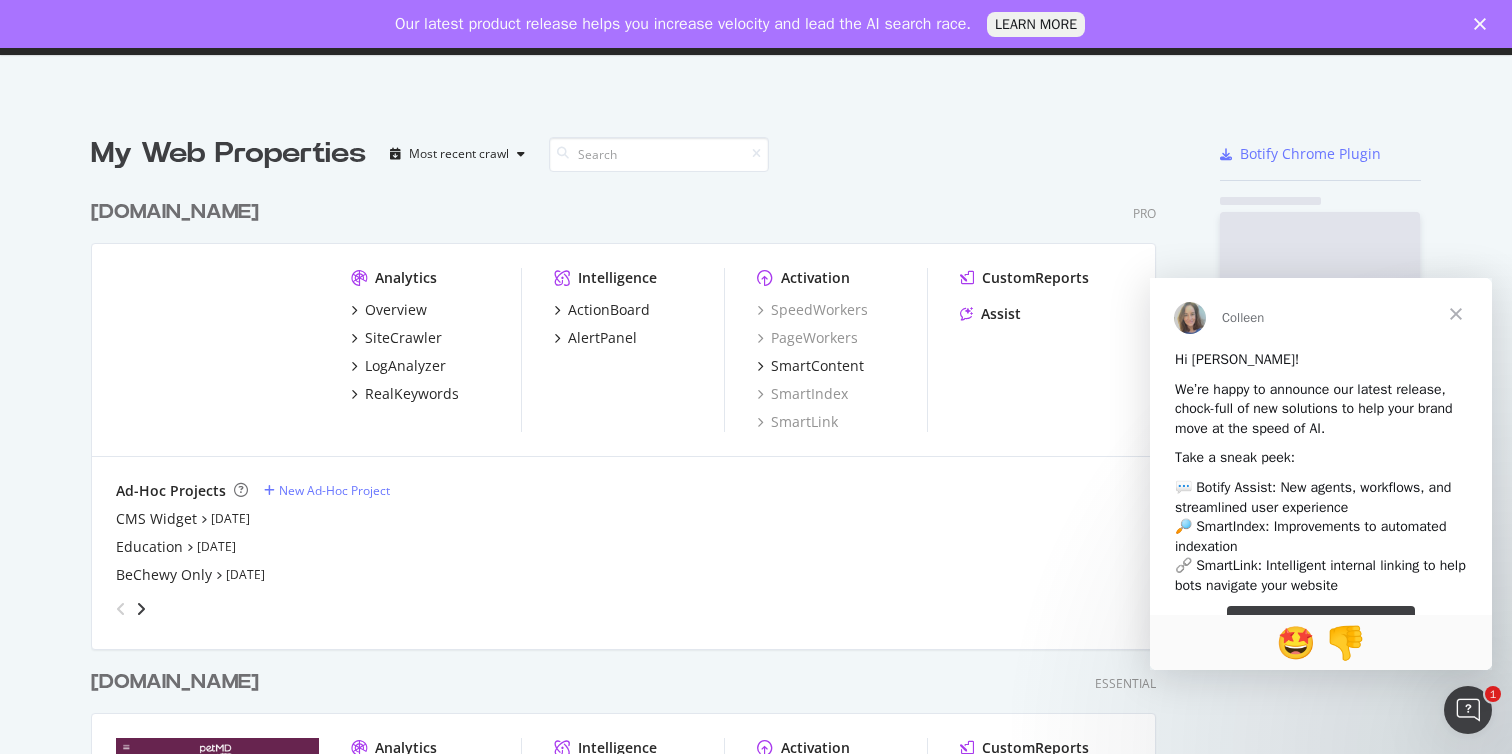 scroll, scrollTop: 16, scrollLeft: 16, axis: both 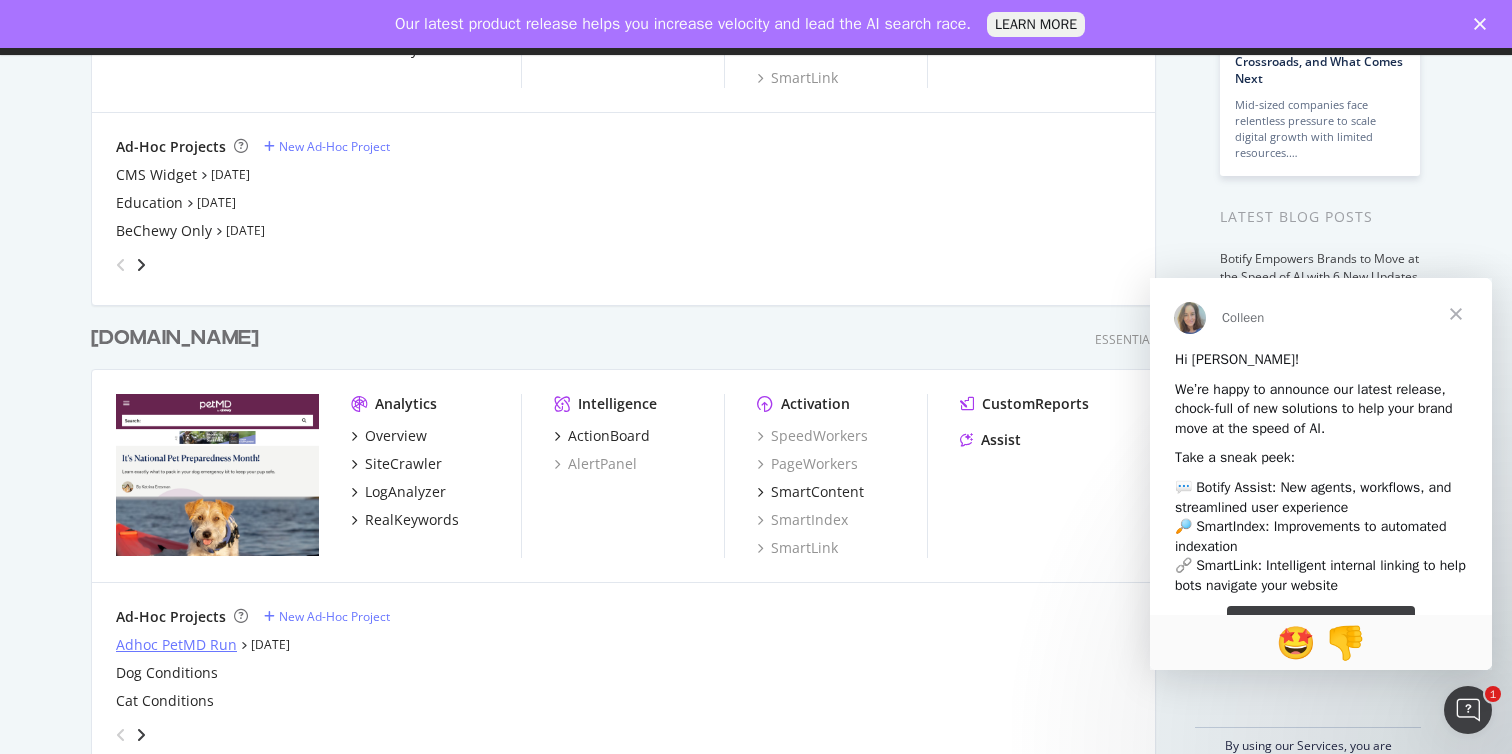 click on "Adhoc PetMD Run" at bounding box center (176, 645) 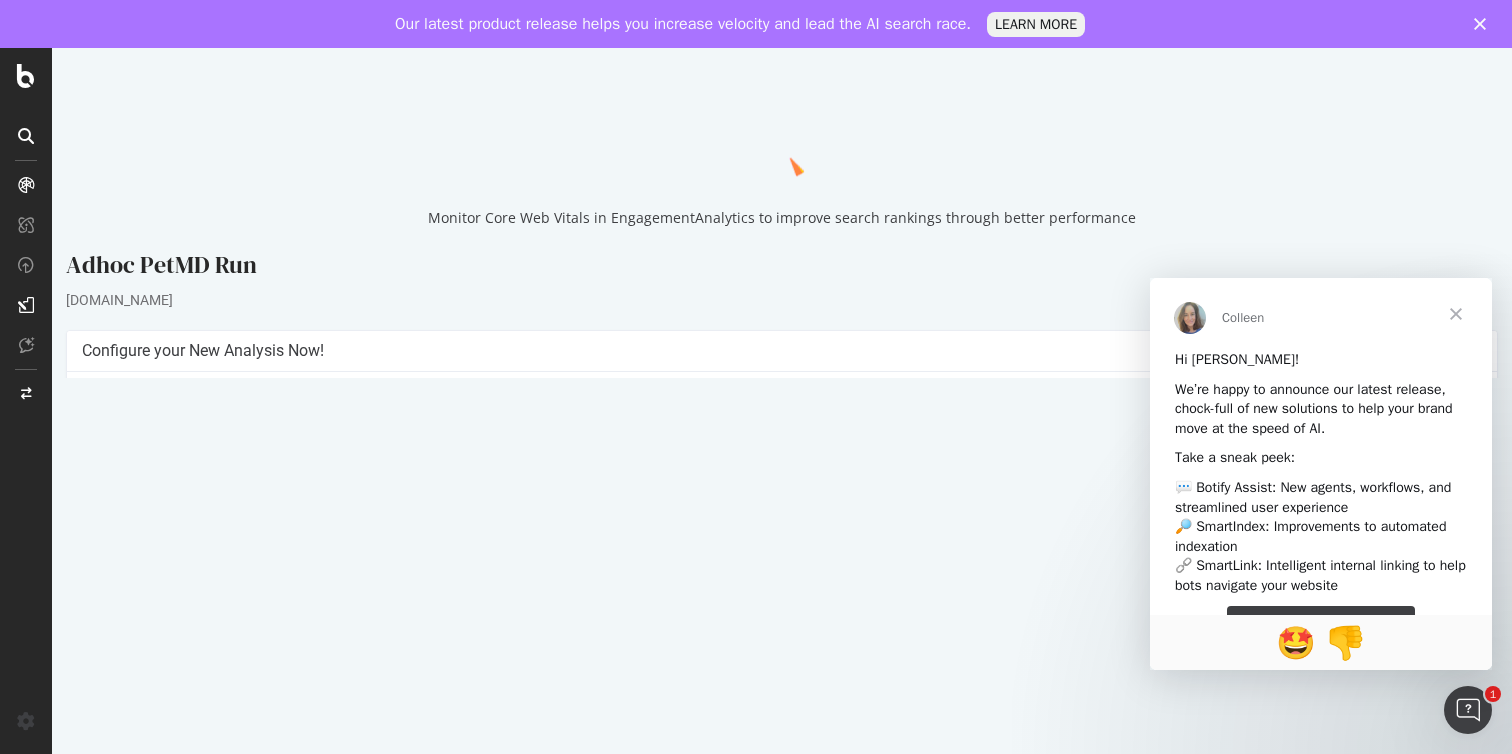 scroll, scrollTop: 0, scrollLeft: 0, axis: both 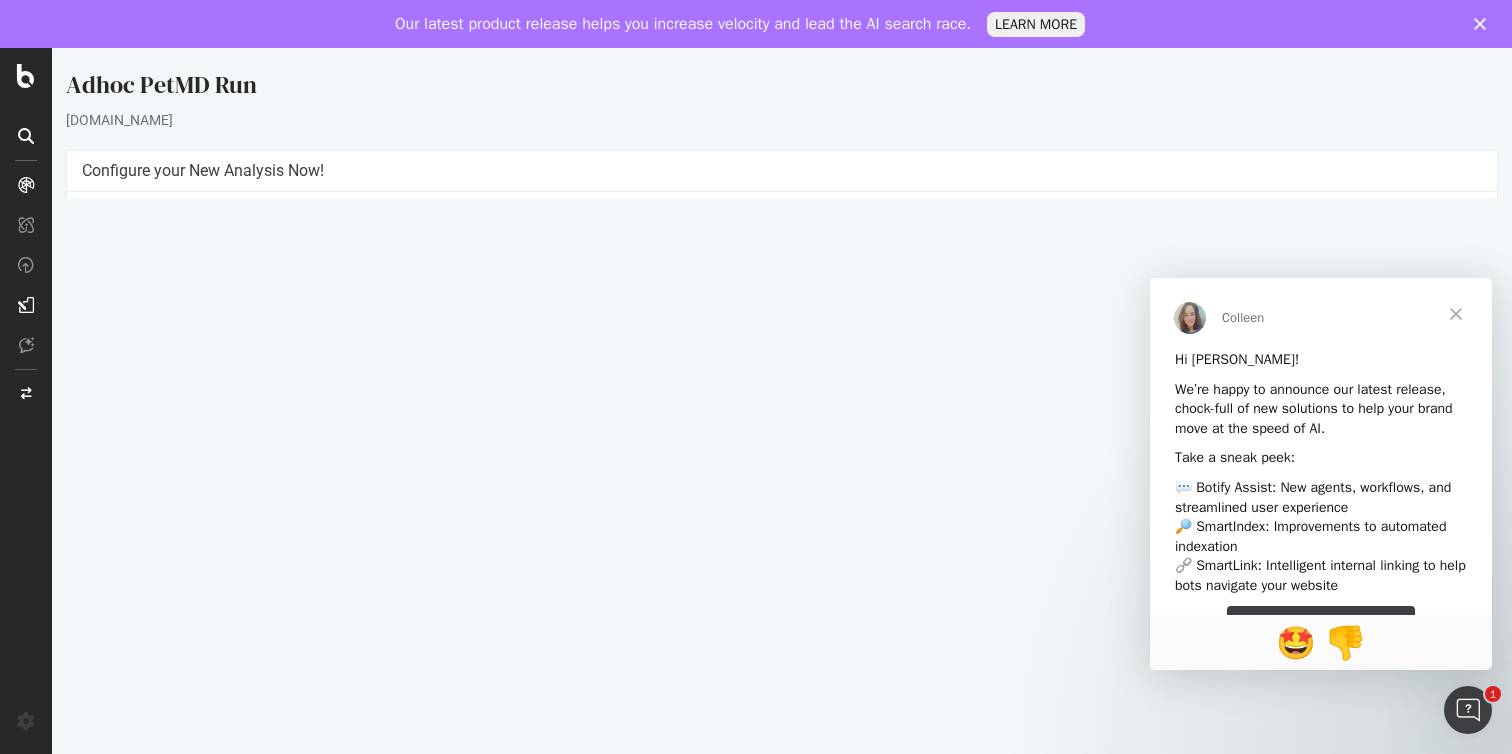 click at bounding box center [1456, 314] 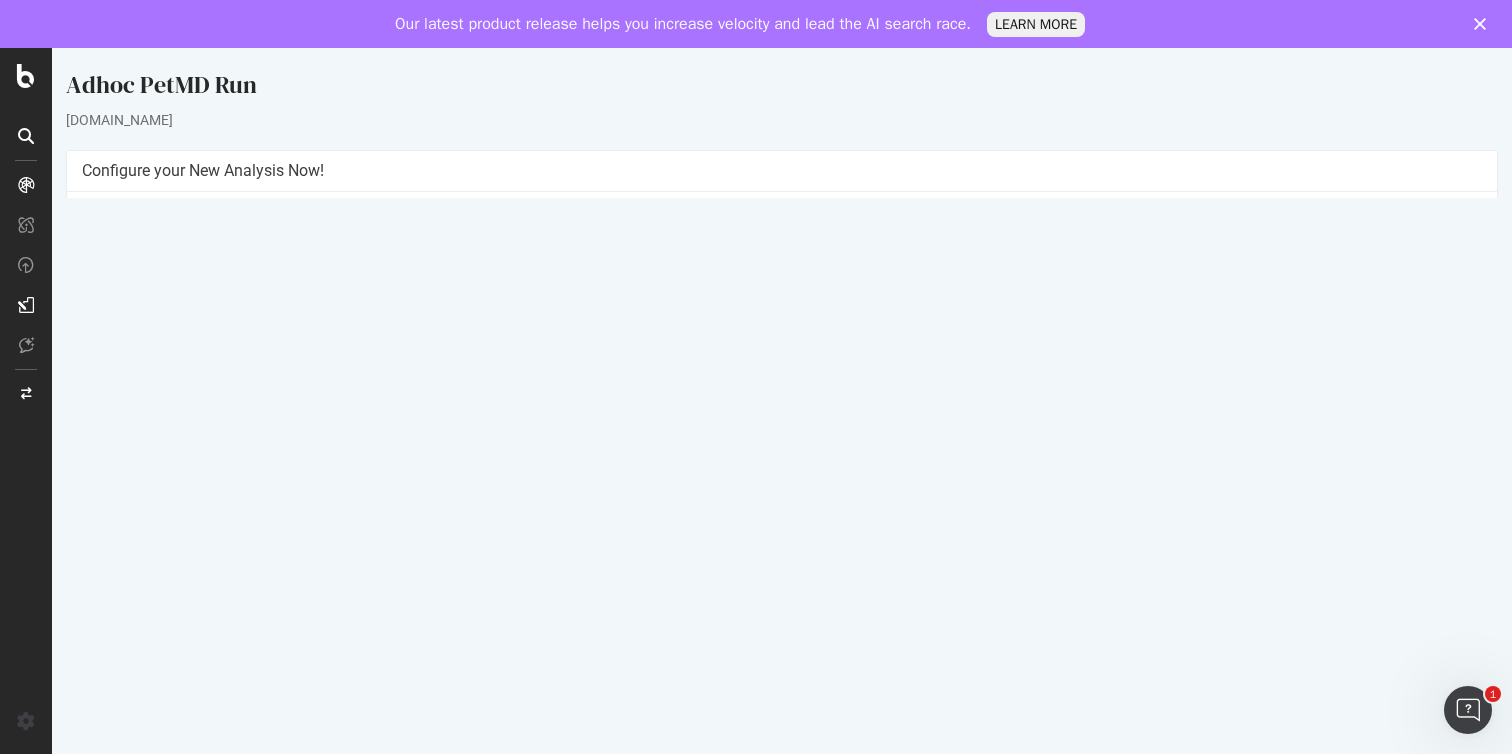 click on "2025 May. 27th
report" at bounding box center [135, 678] 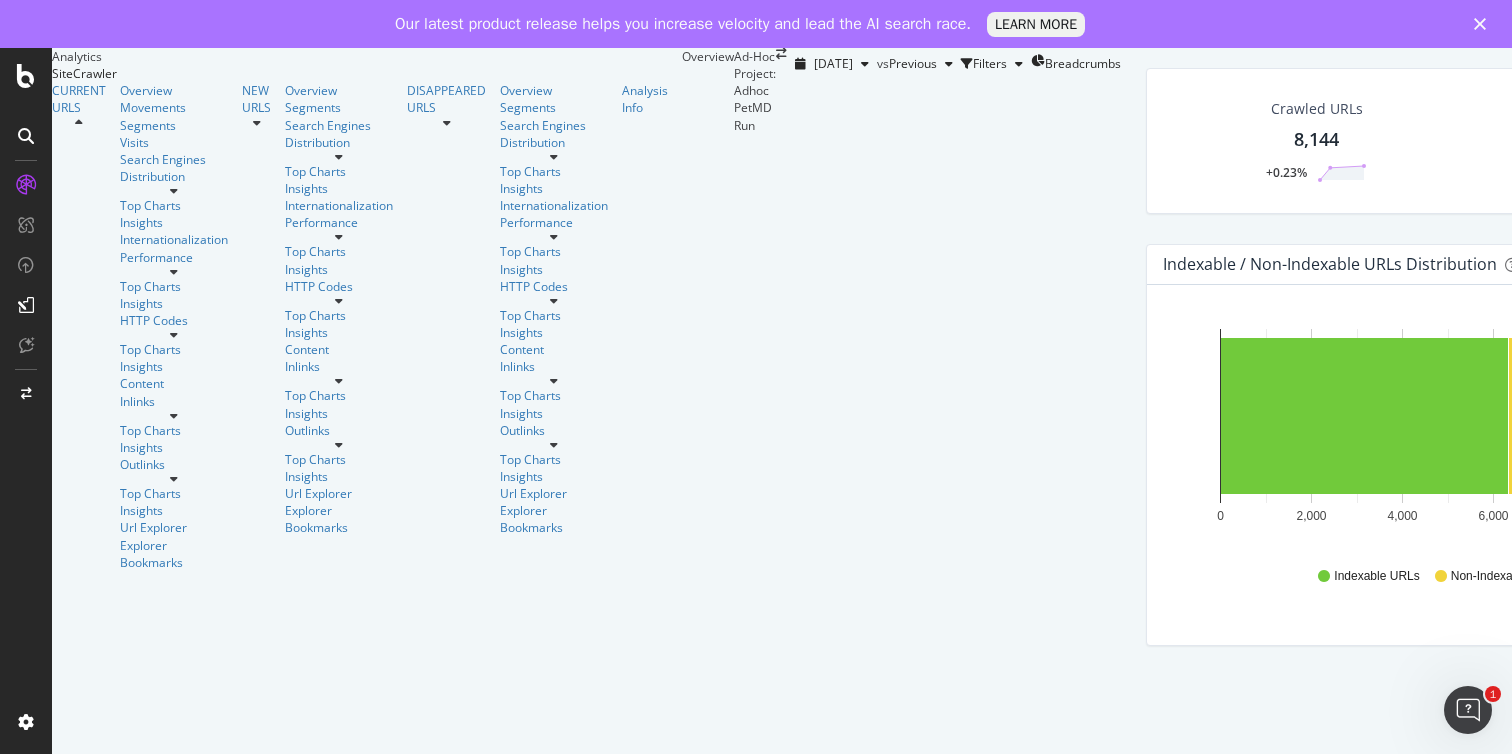 click on "8,144" at bounding box center [1316, 140] 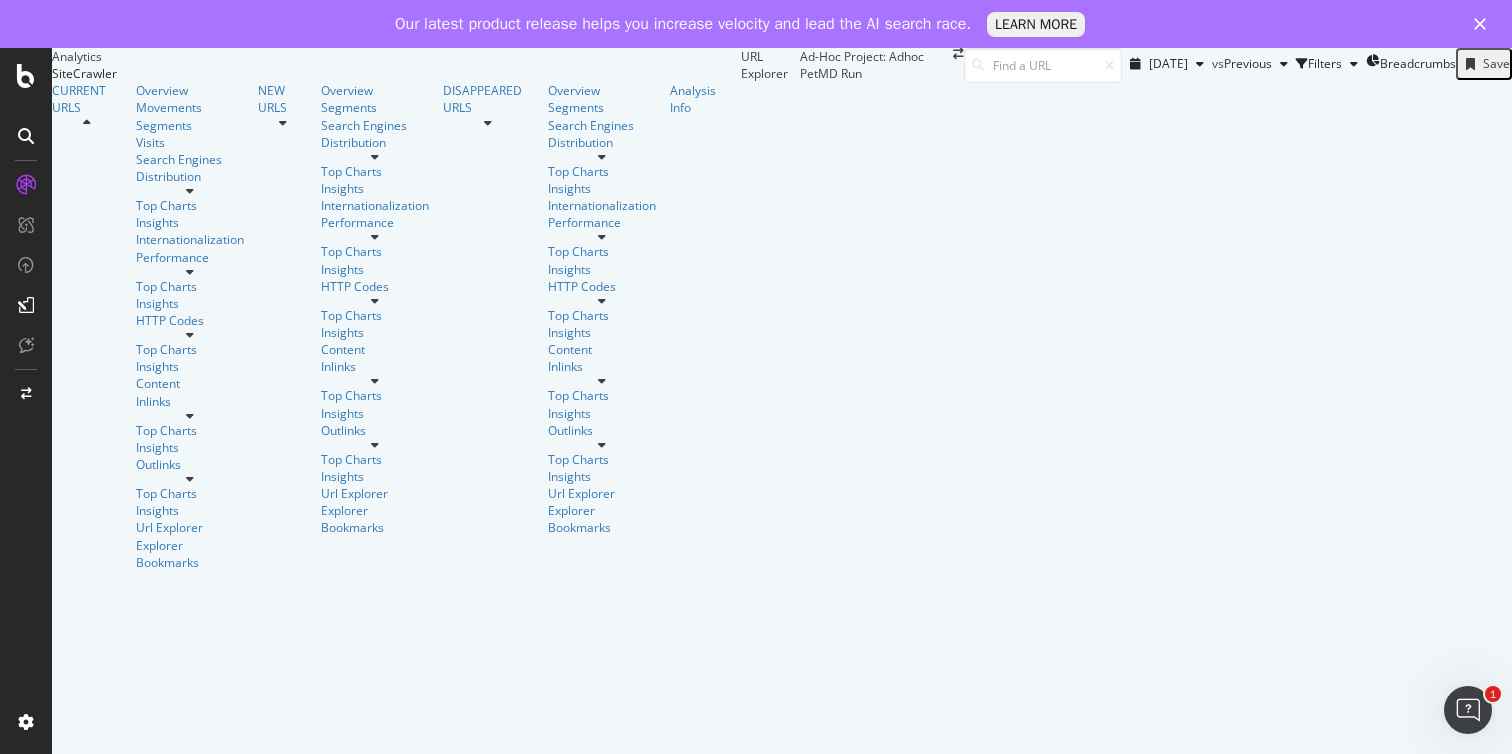 scroll, scrollTop: 0, scrollLeft: 0, axis: both 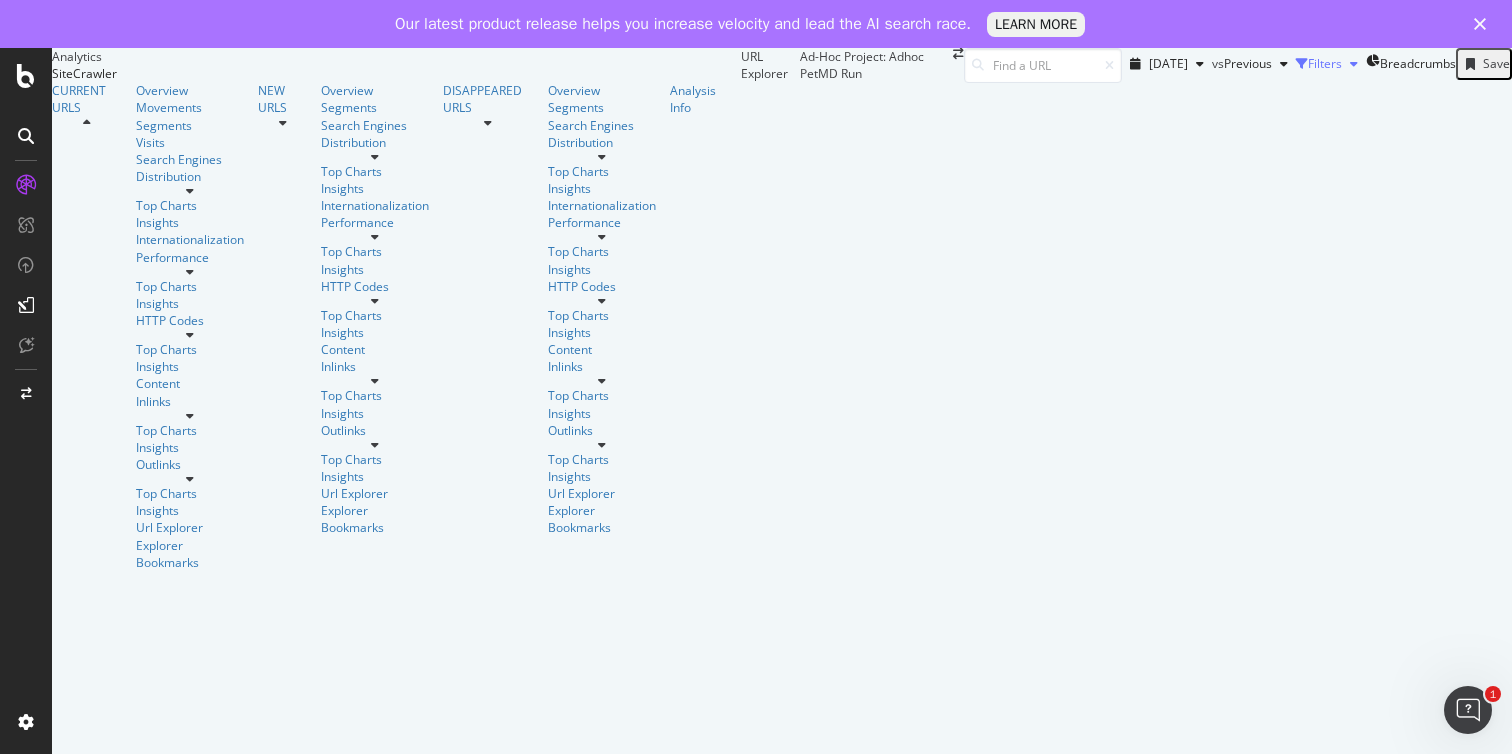 click on "Filters" at bounding box center (1325, 63) 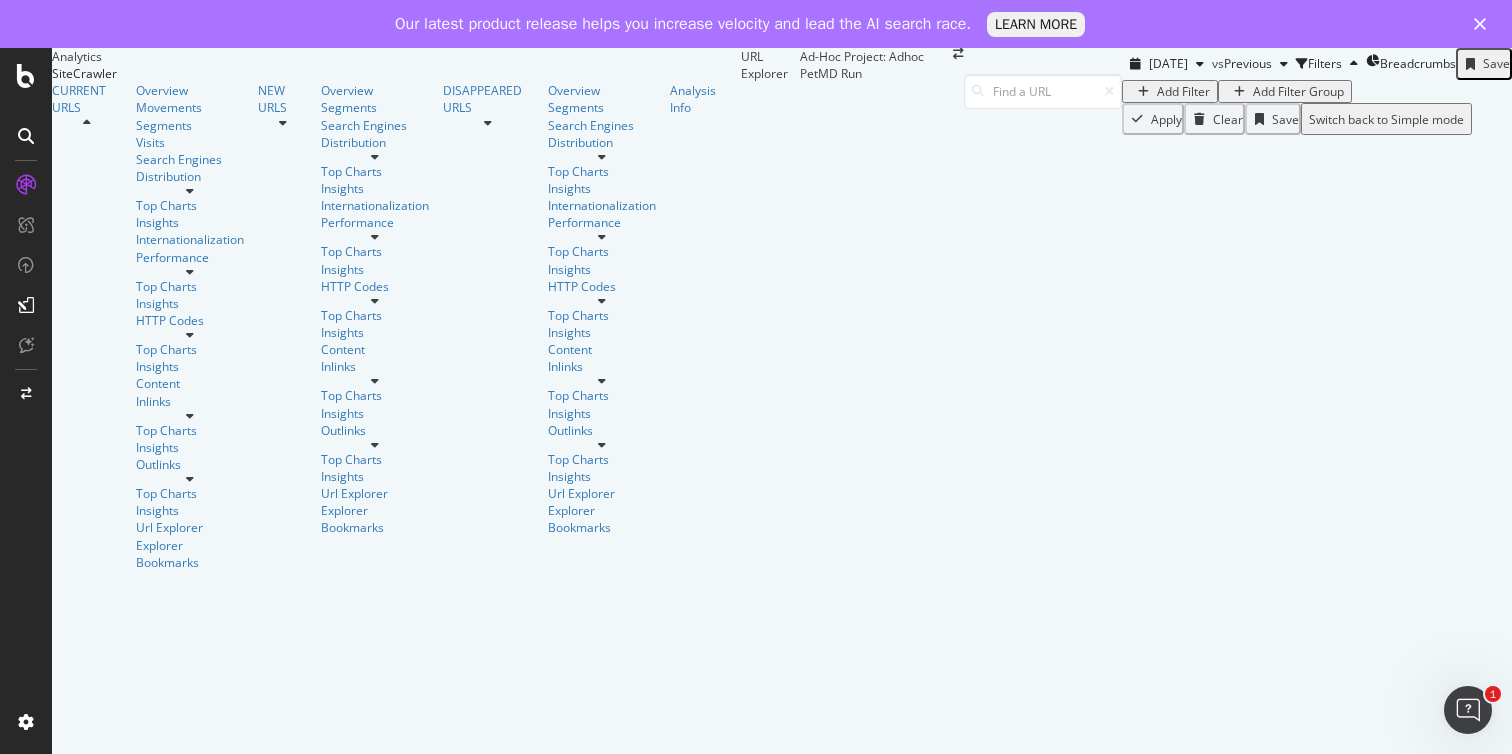click on "Add Filter" at bounding box center (1183, 91) 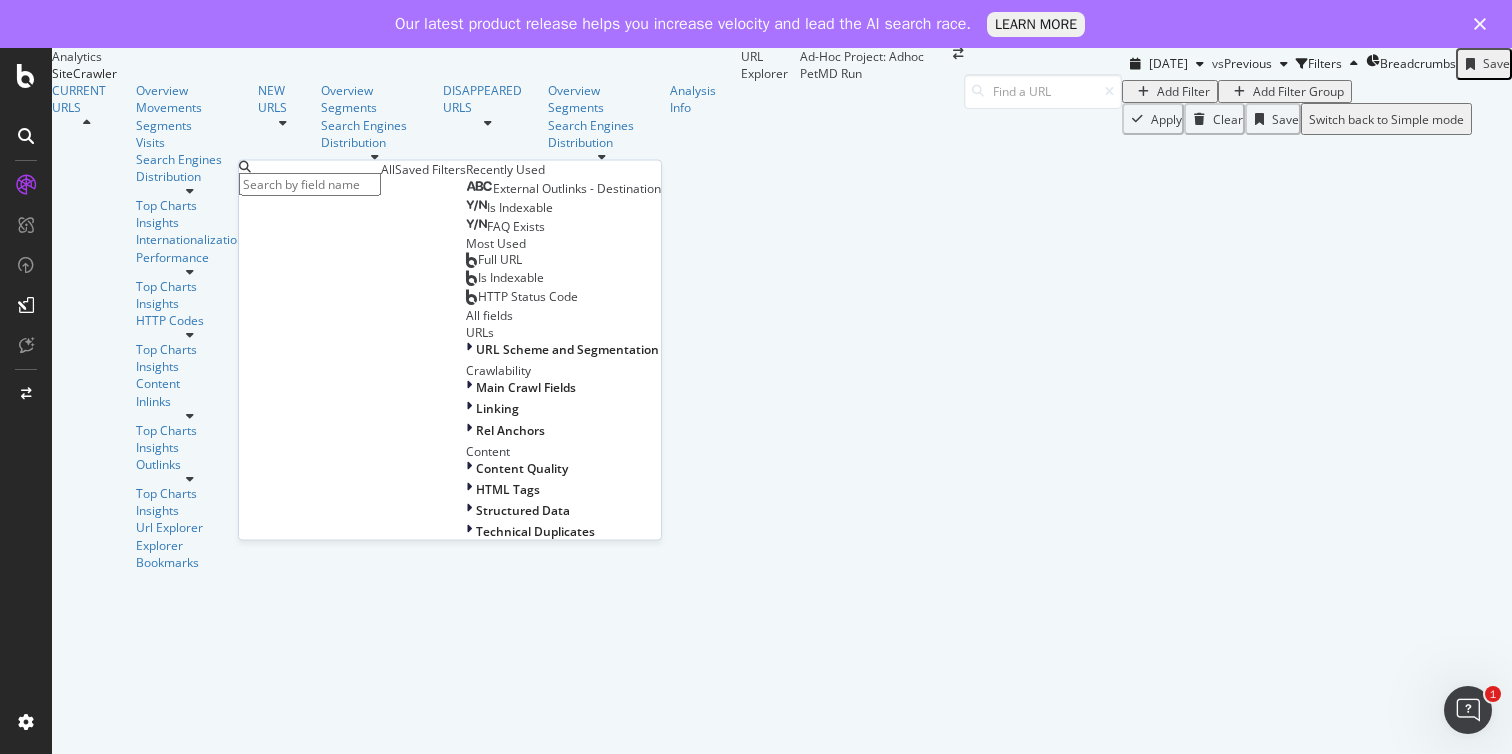 click at bounding box center (310, 184) 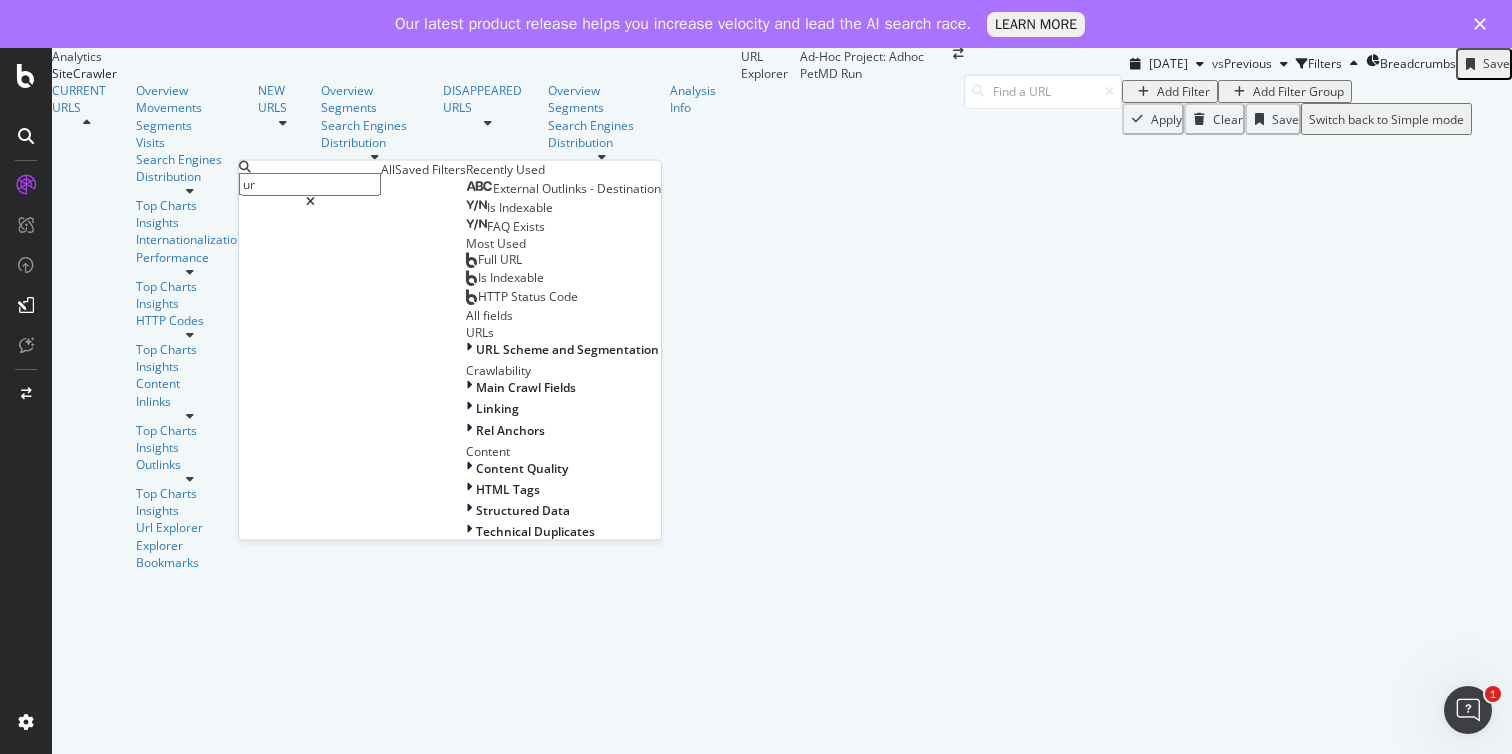 type on "url" 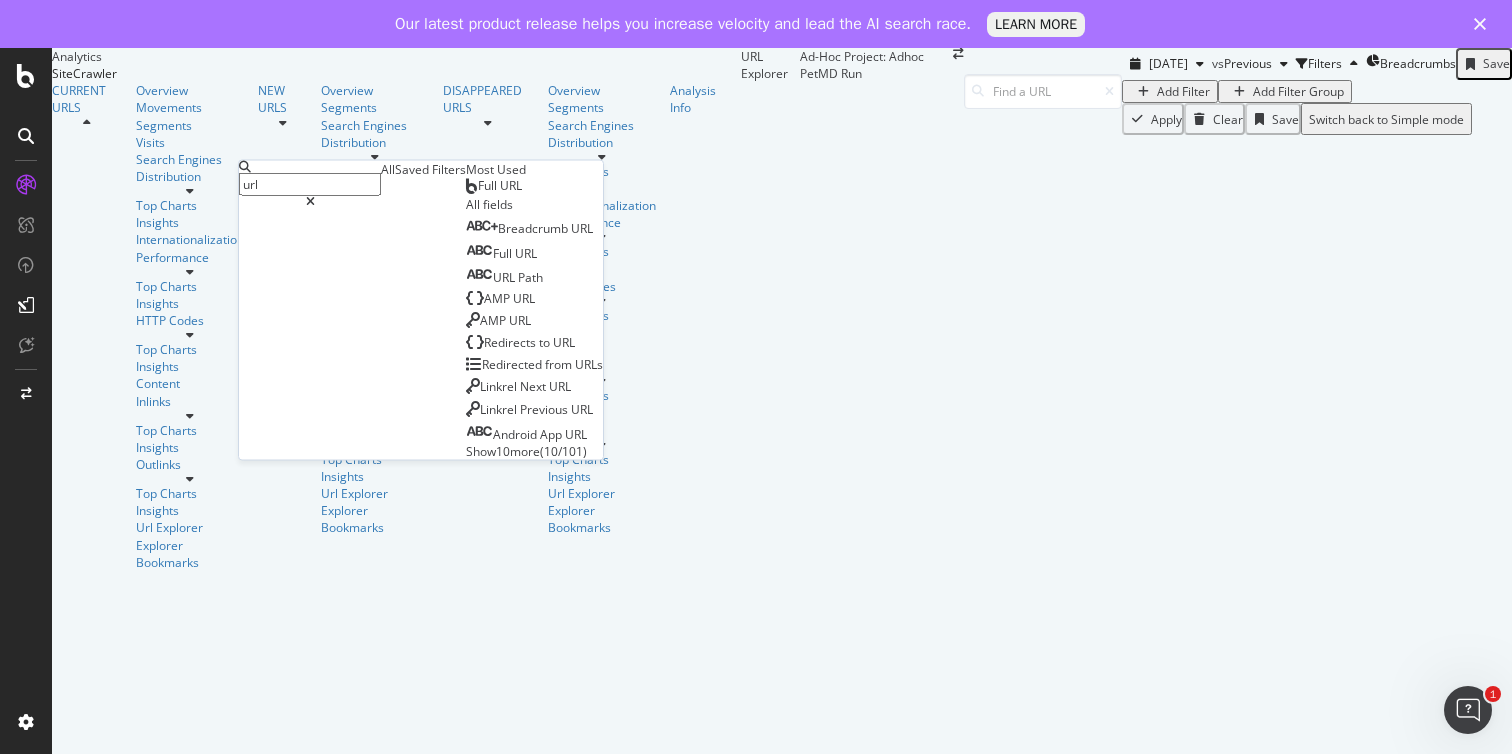 scroll, scrollTop: 21, scrollLeft: 0, axis: vertical 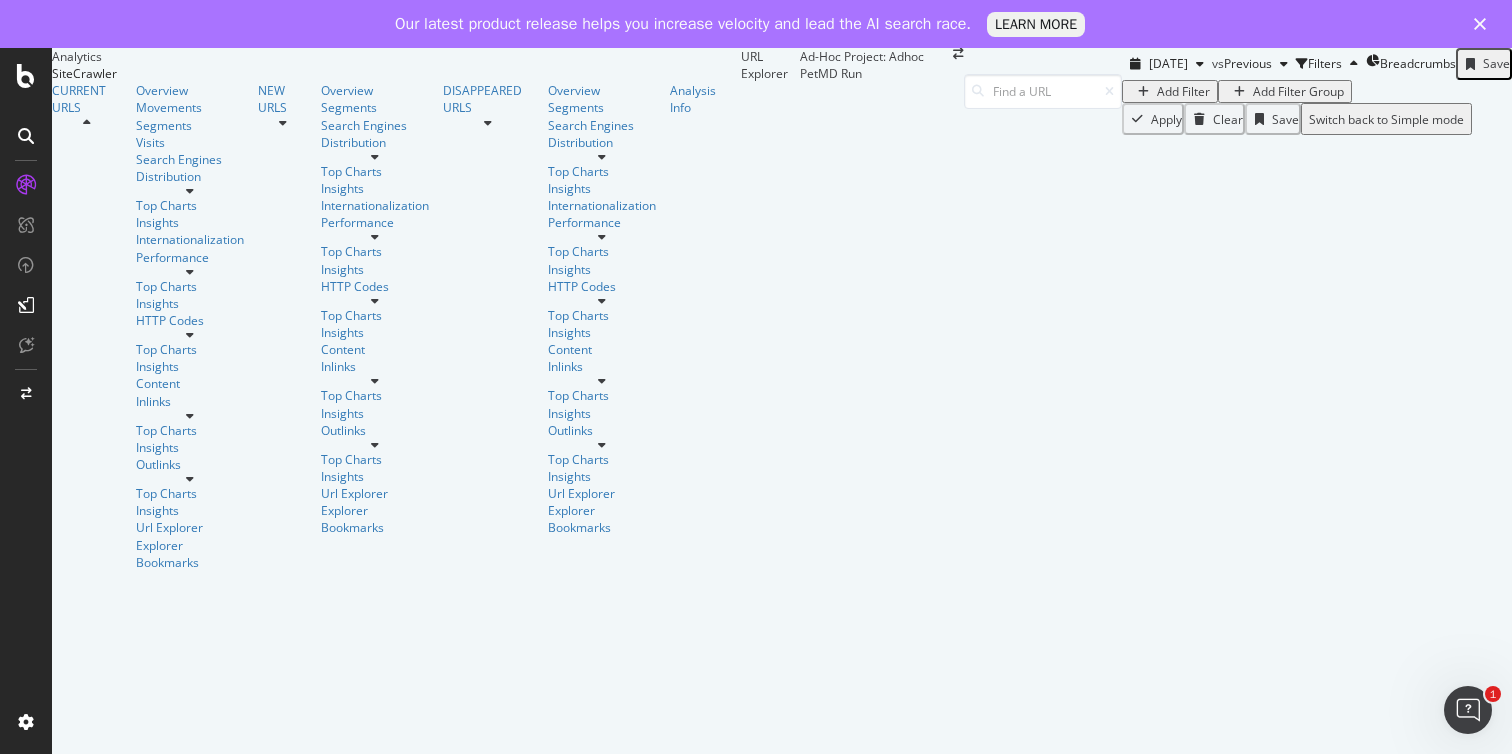 click on "Add Filter" at bounding box center (1183, 91) 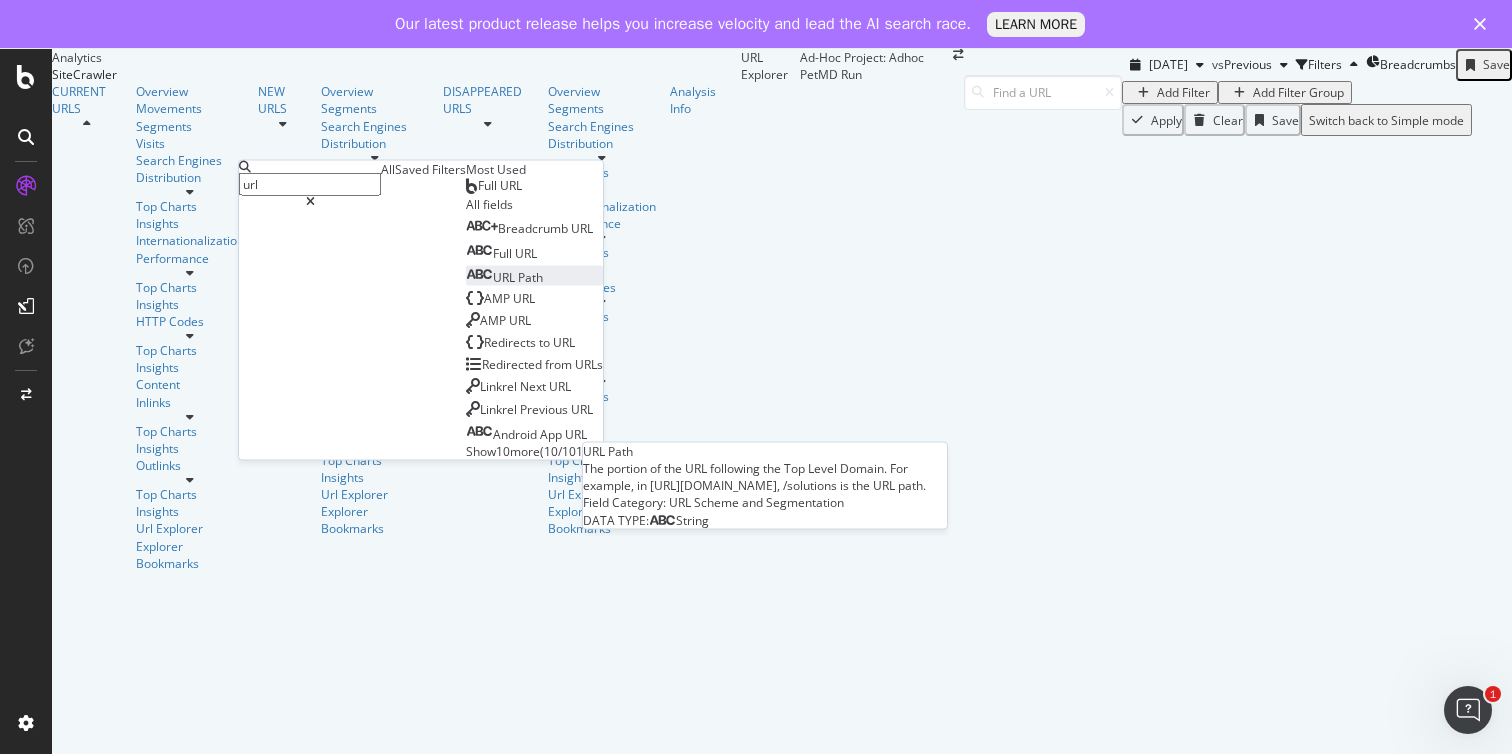 scroll, scrollTop: 21, scrollLeft: 0, axis: vertical 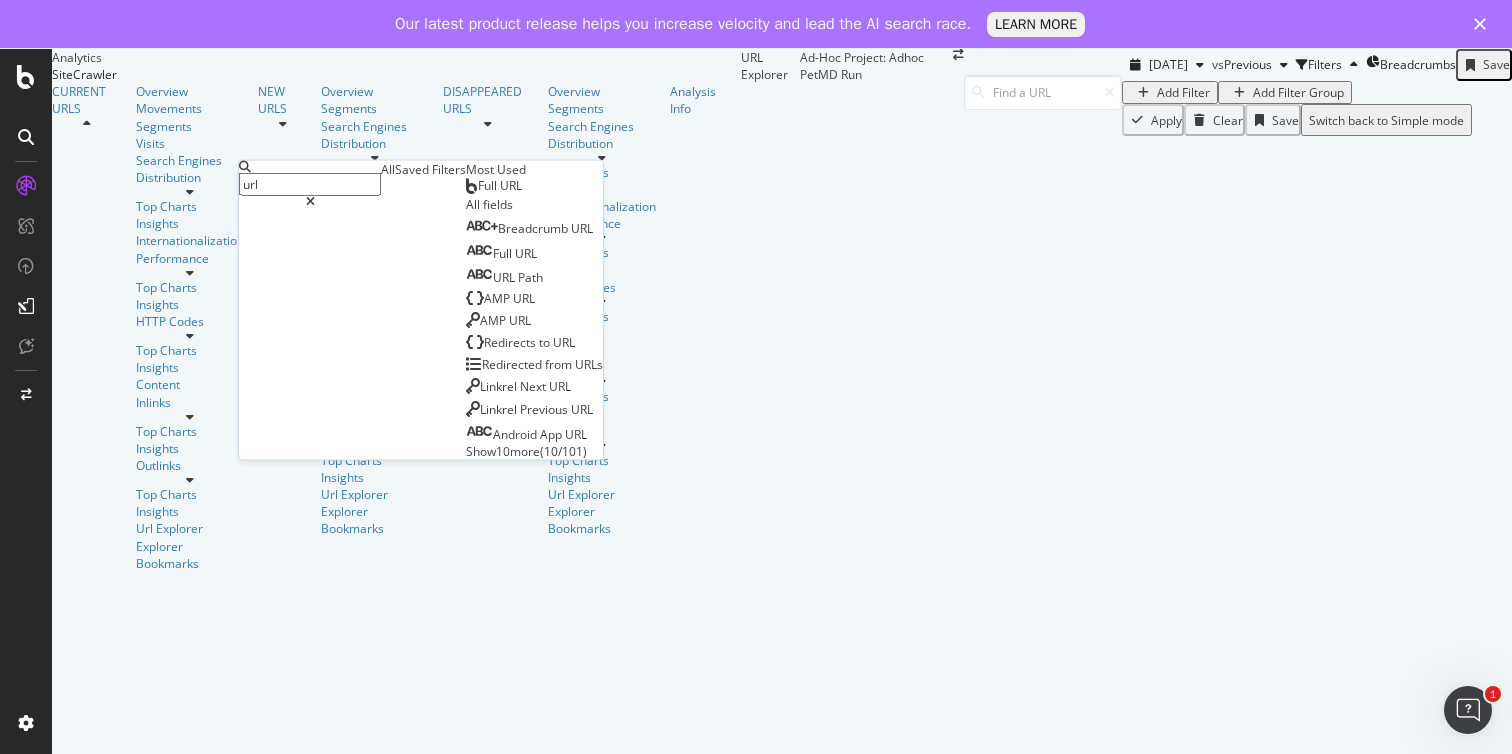 click on "Show  10  more" at bounding box center [503, 450] 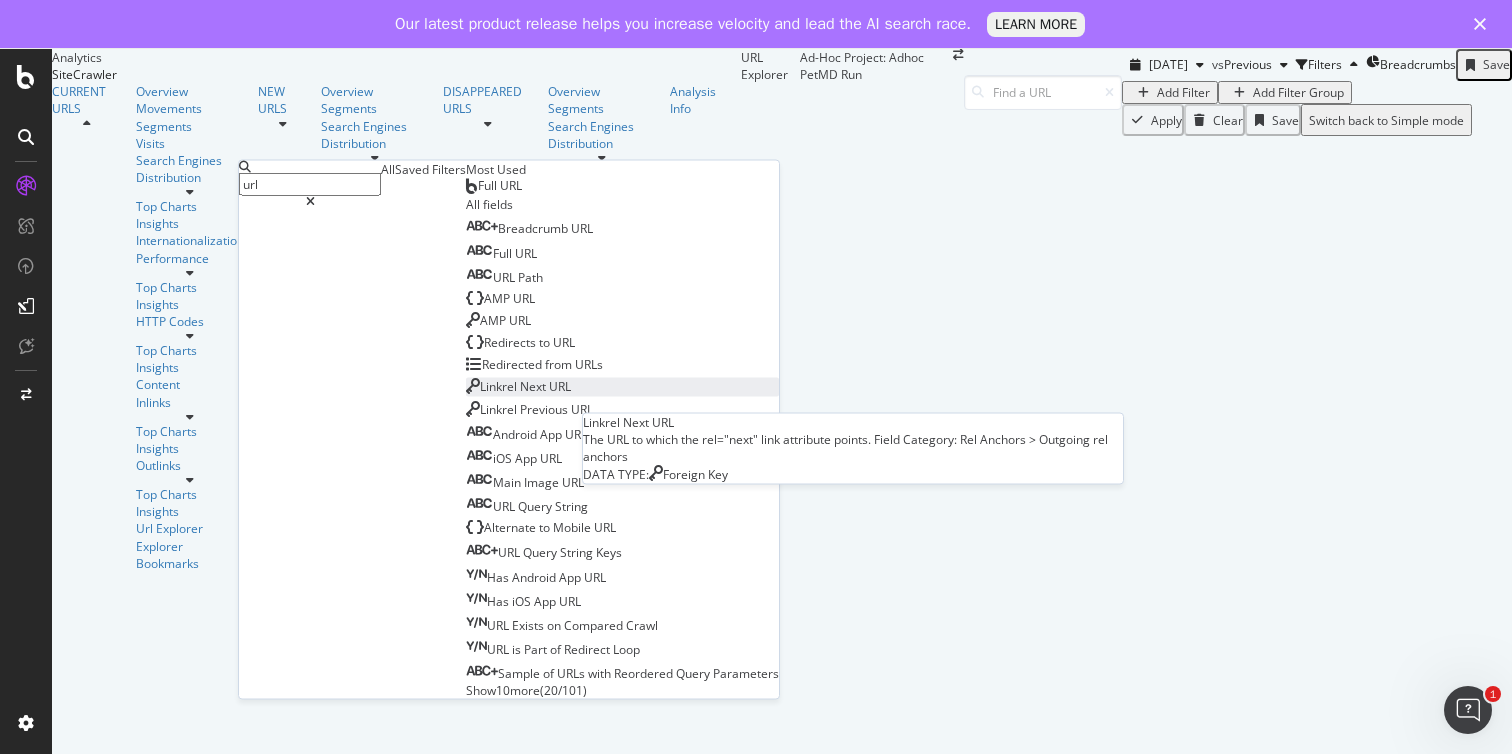 scroll, scrollTop: 0, scrollLeft: 0, axis: both 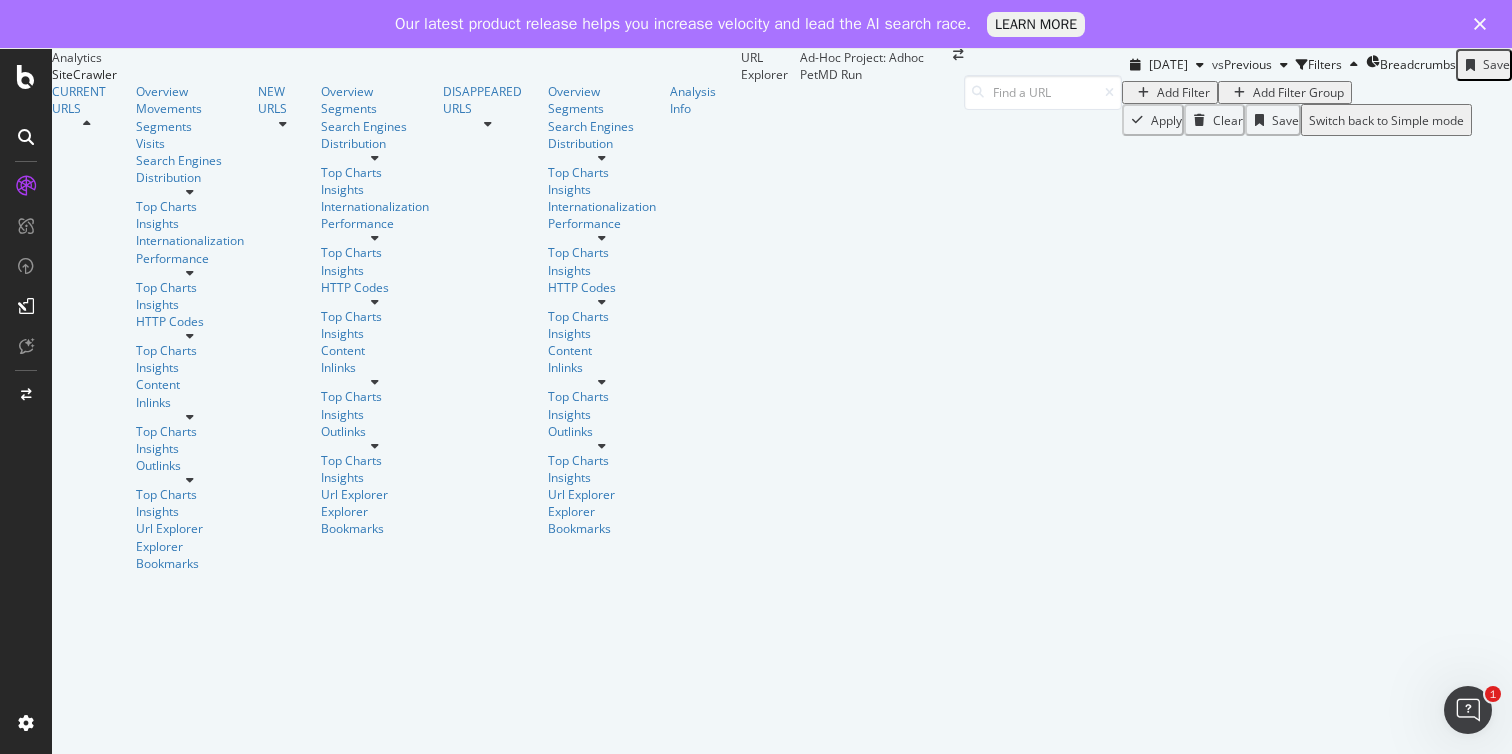 click on "Add Filter Add Filter Group" at bounding box center [1317, 92] 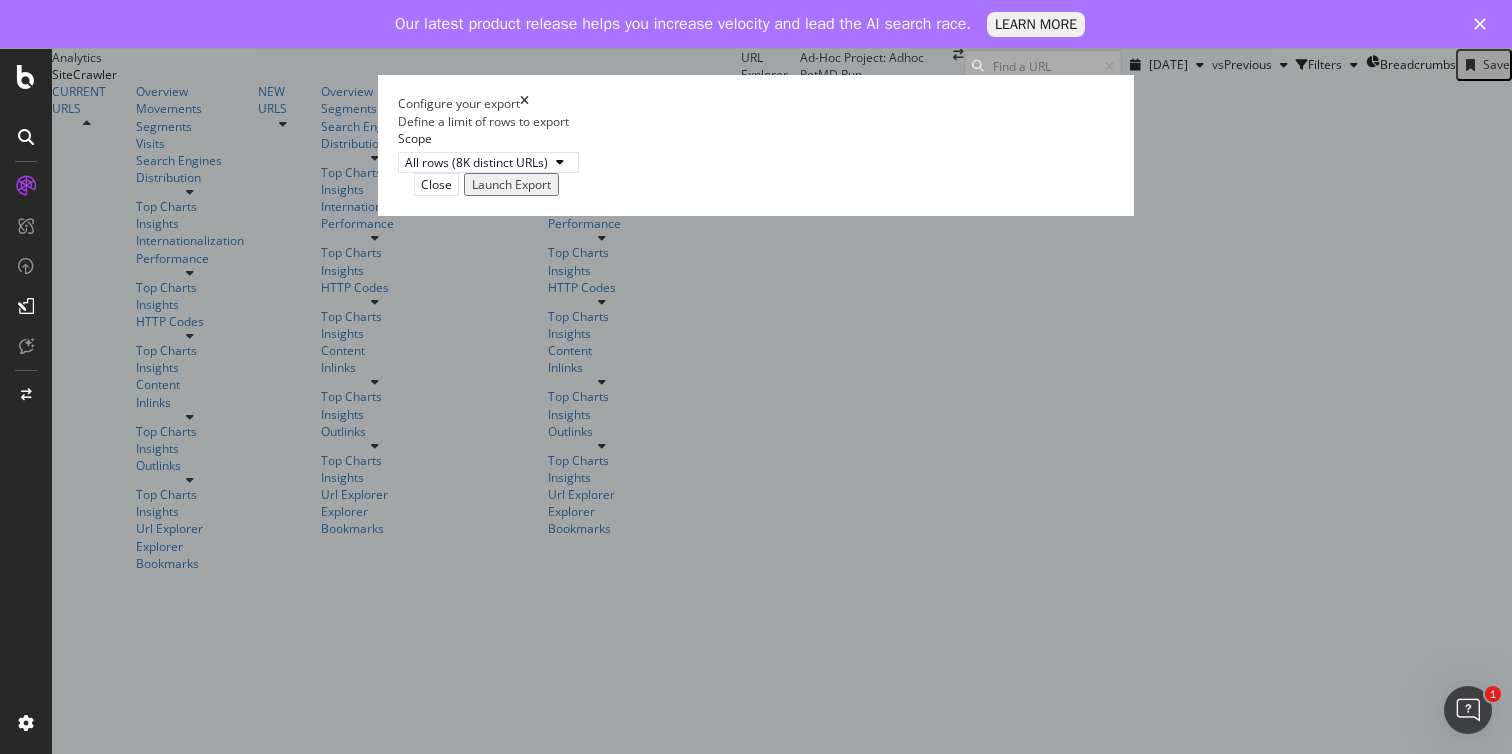 click on "Launch Export" at bounding box center [511, 184] 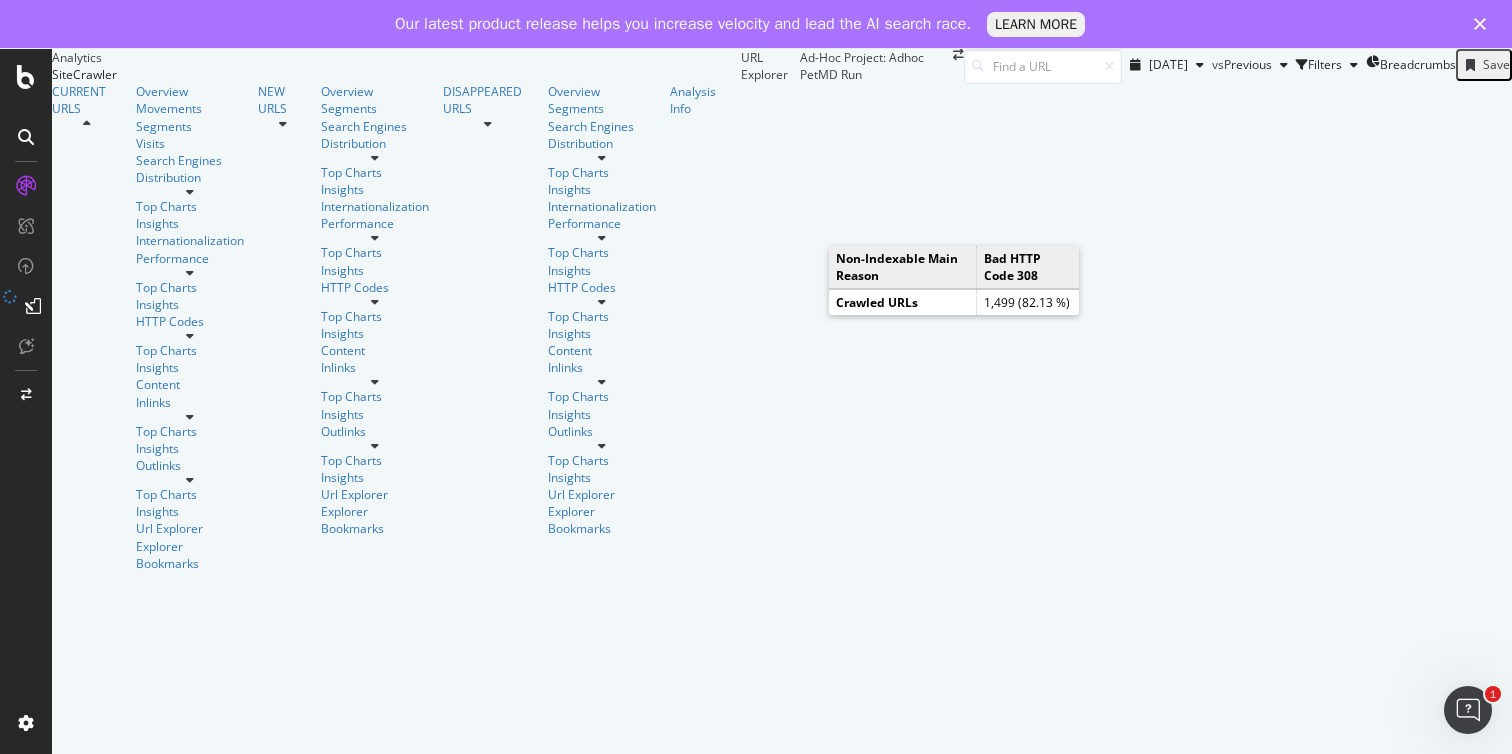 scroll, scrollTop: 0, scrollLeft: 0, axis: both 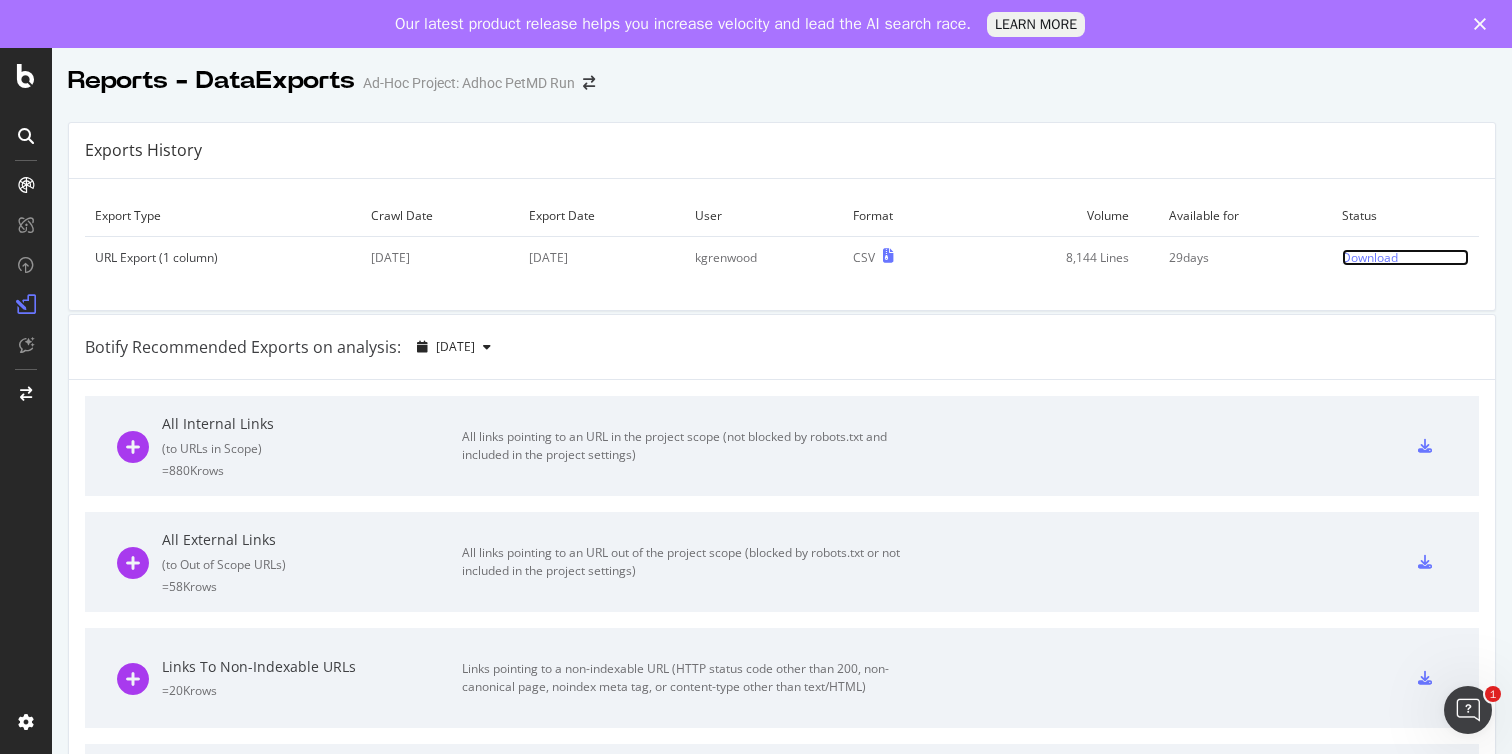 click on "Download" at bounding box center (1370, 257) 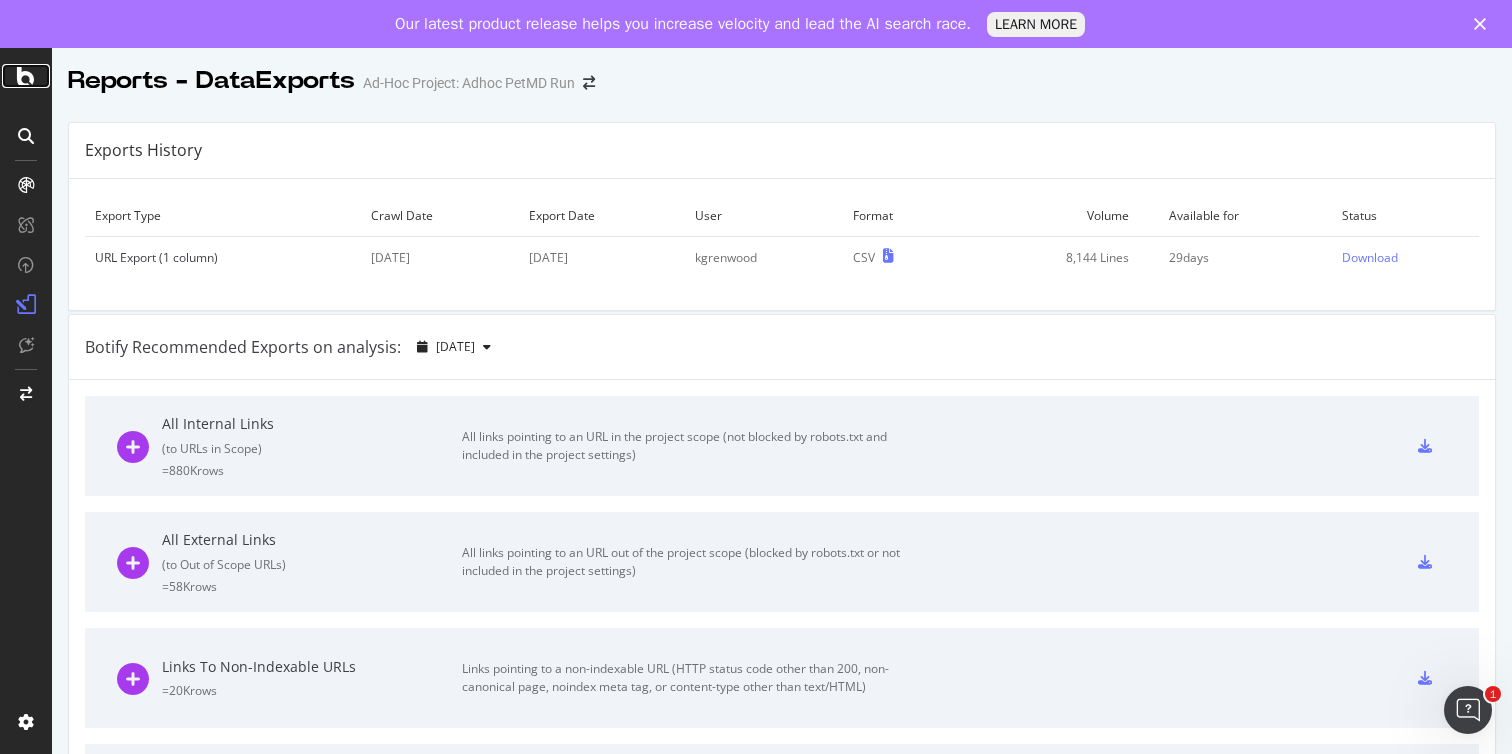 click at bounding box center (26, 76) 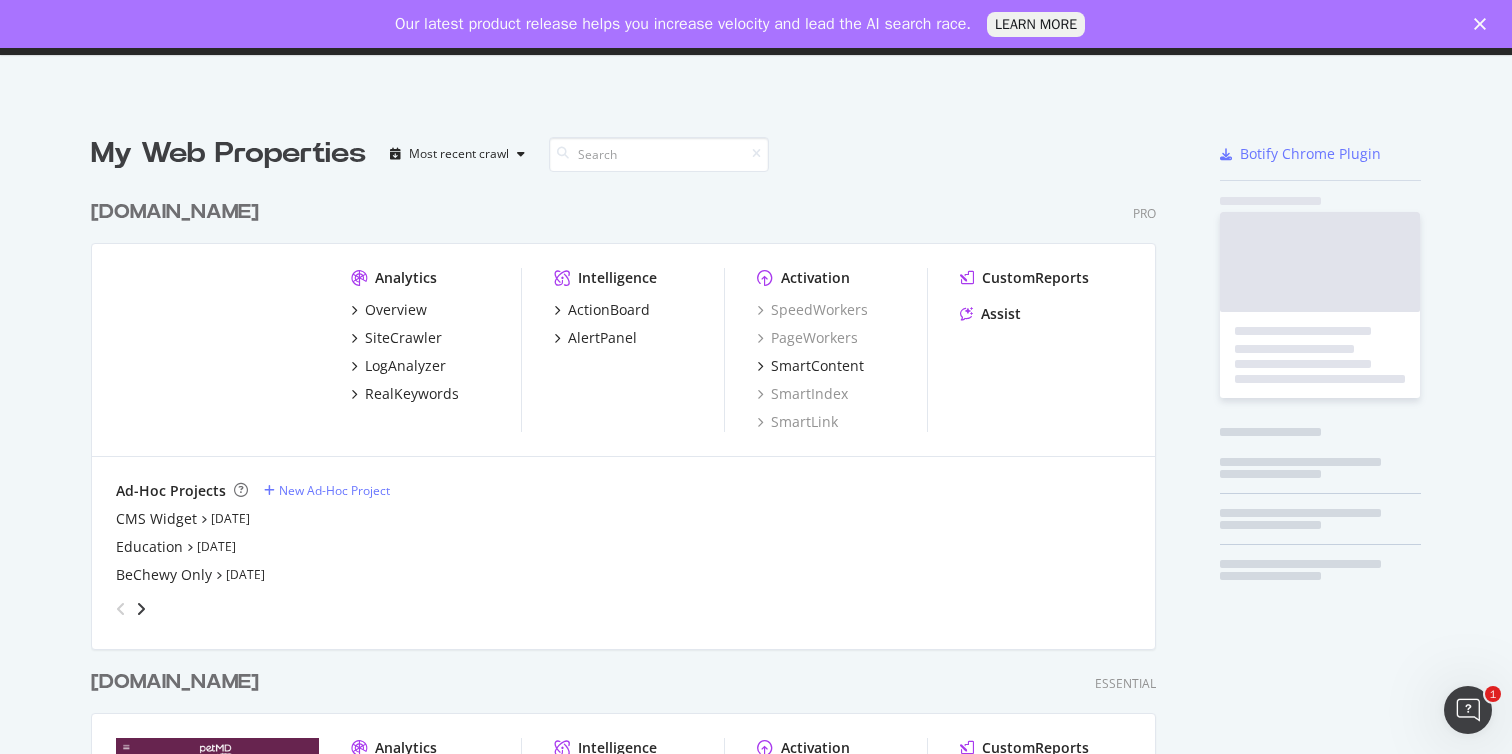 scroll, scrollTop: 16, scrollLeft: 16, axis: both 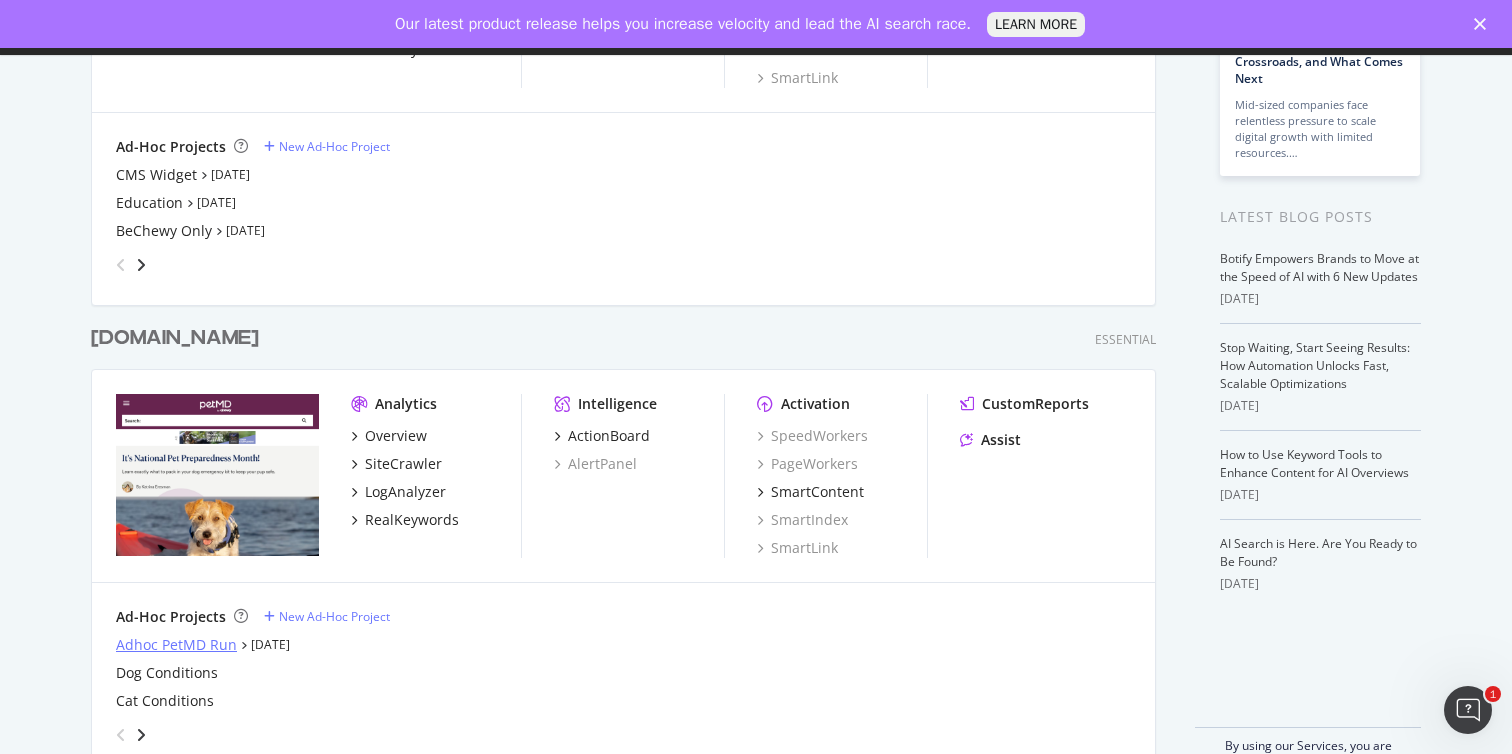 click on "Adhoc PetMD Run" at bounding box center (176, 645) 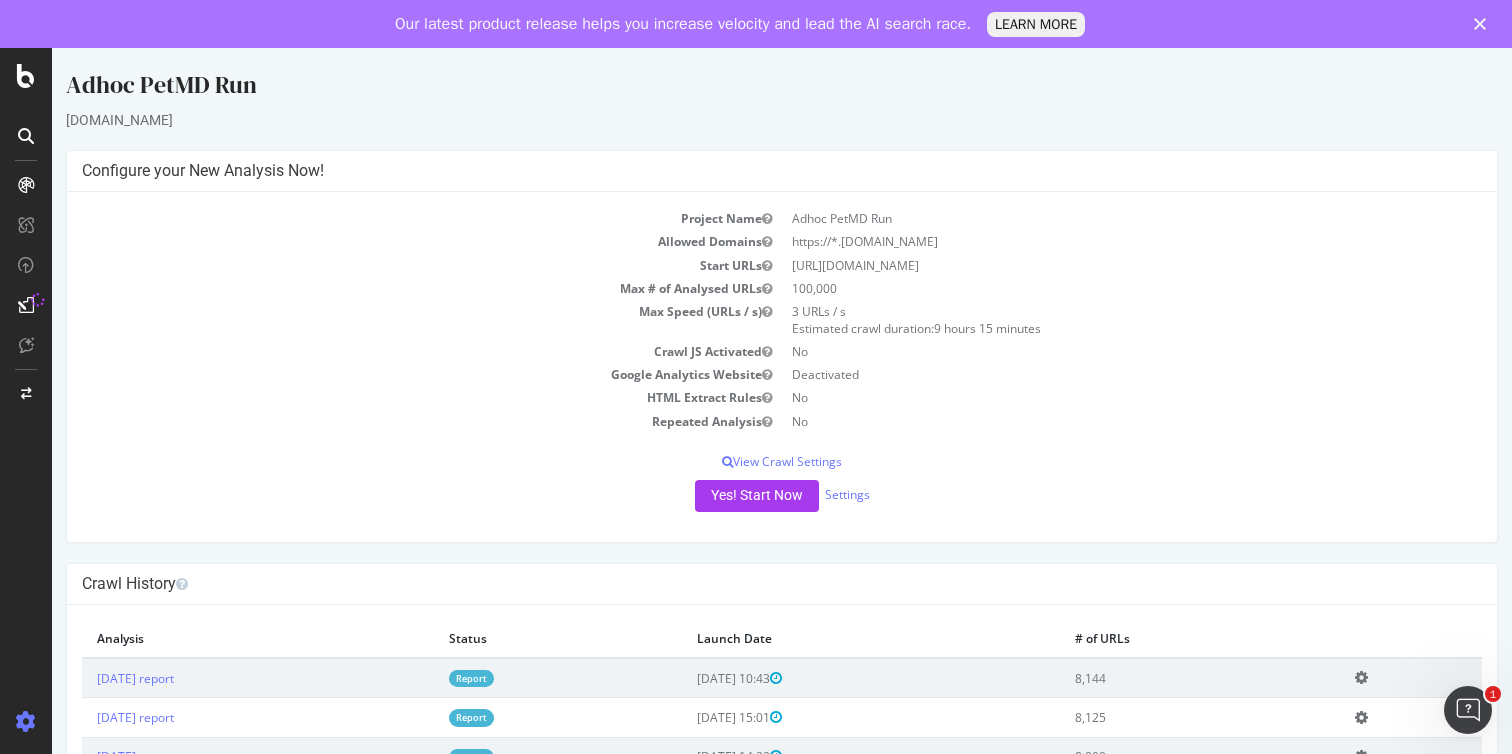 scroll, scrollTop: 31, scrollLeft: 0, axis: vertical 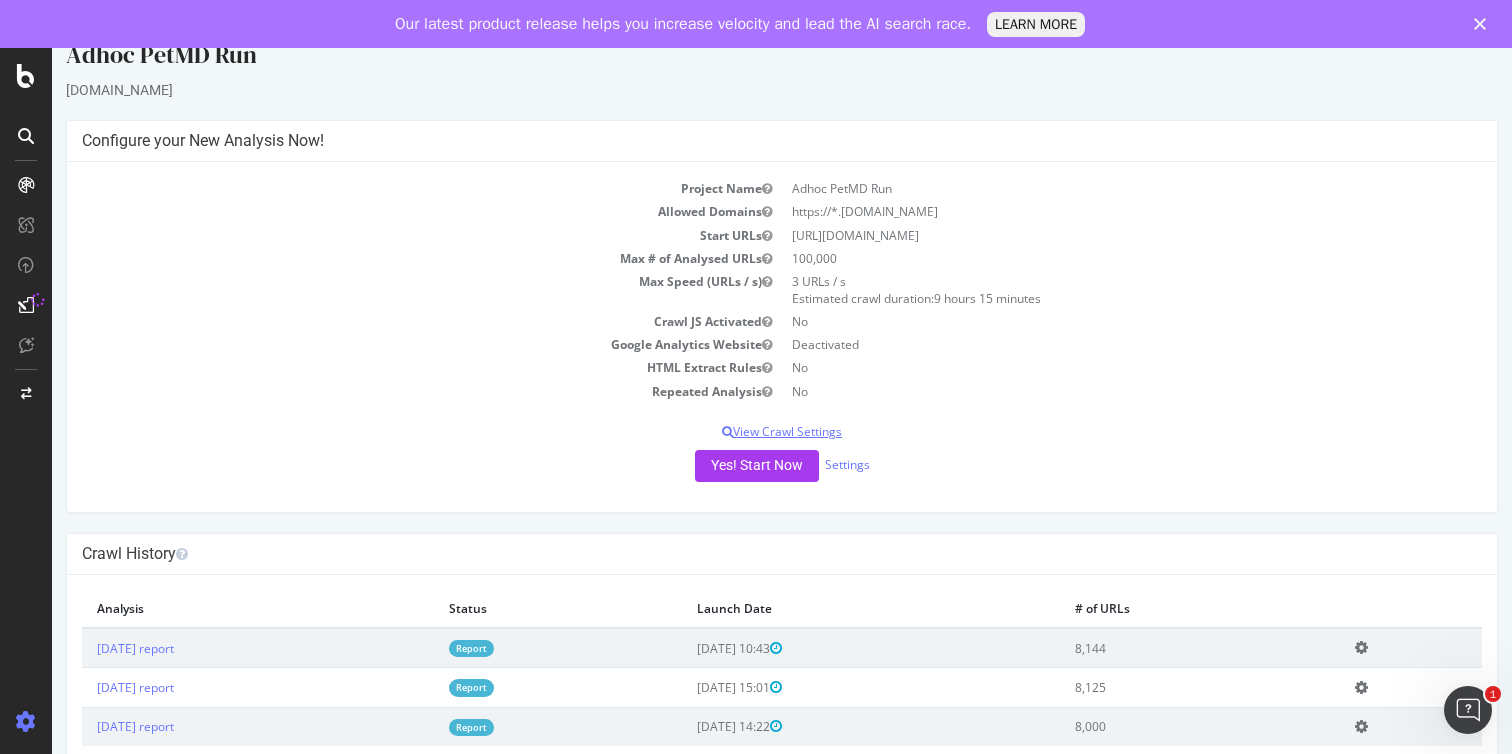 click on "View Crawl Settings" at bounding box center (782, 431) 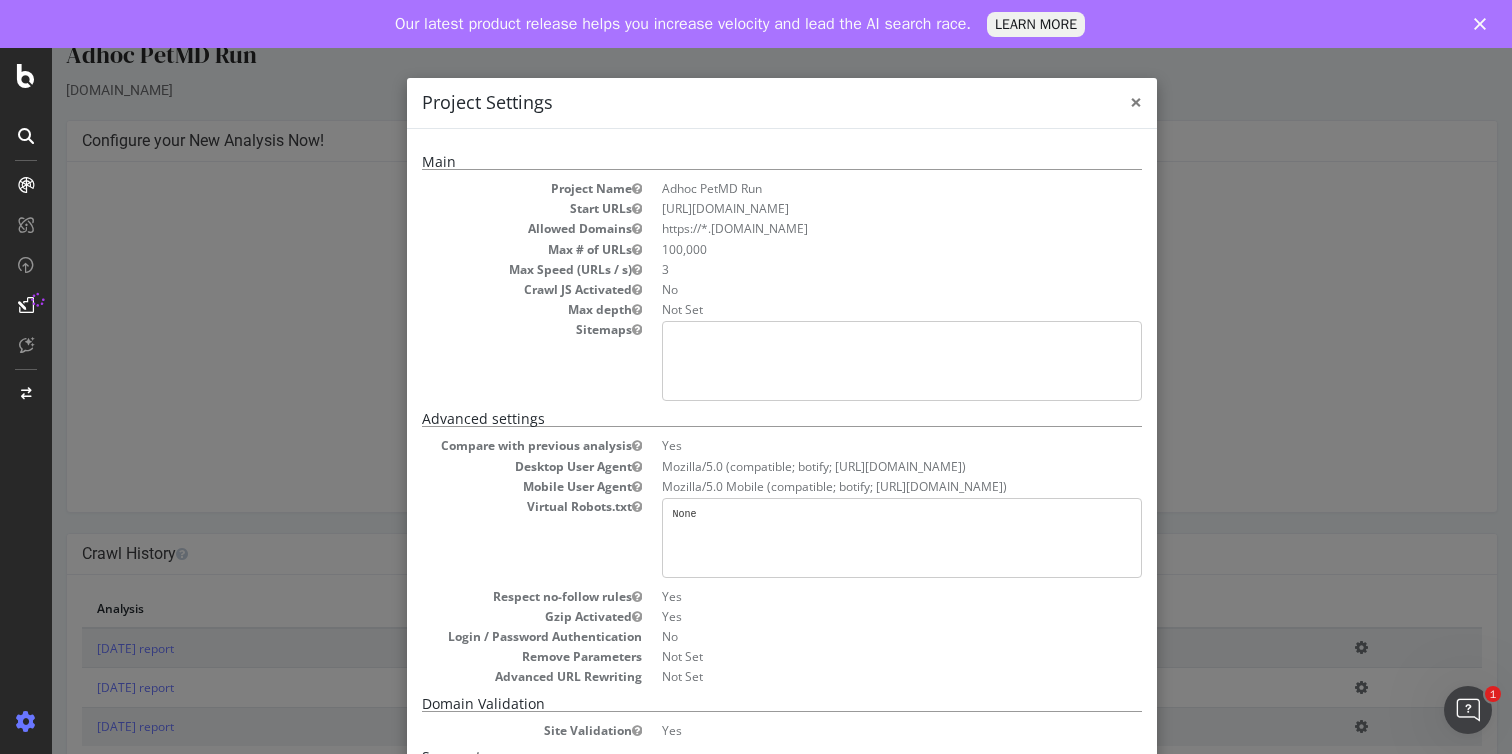click on "×" at bounding box center (1136, 102) 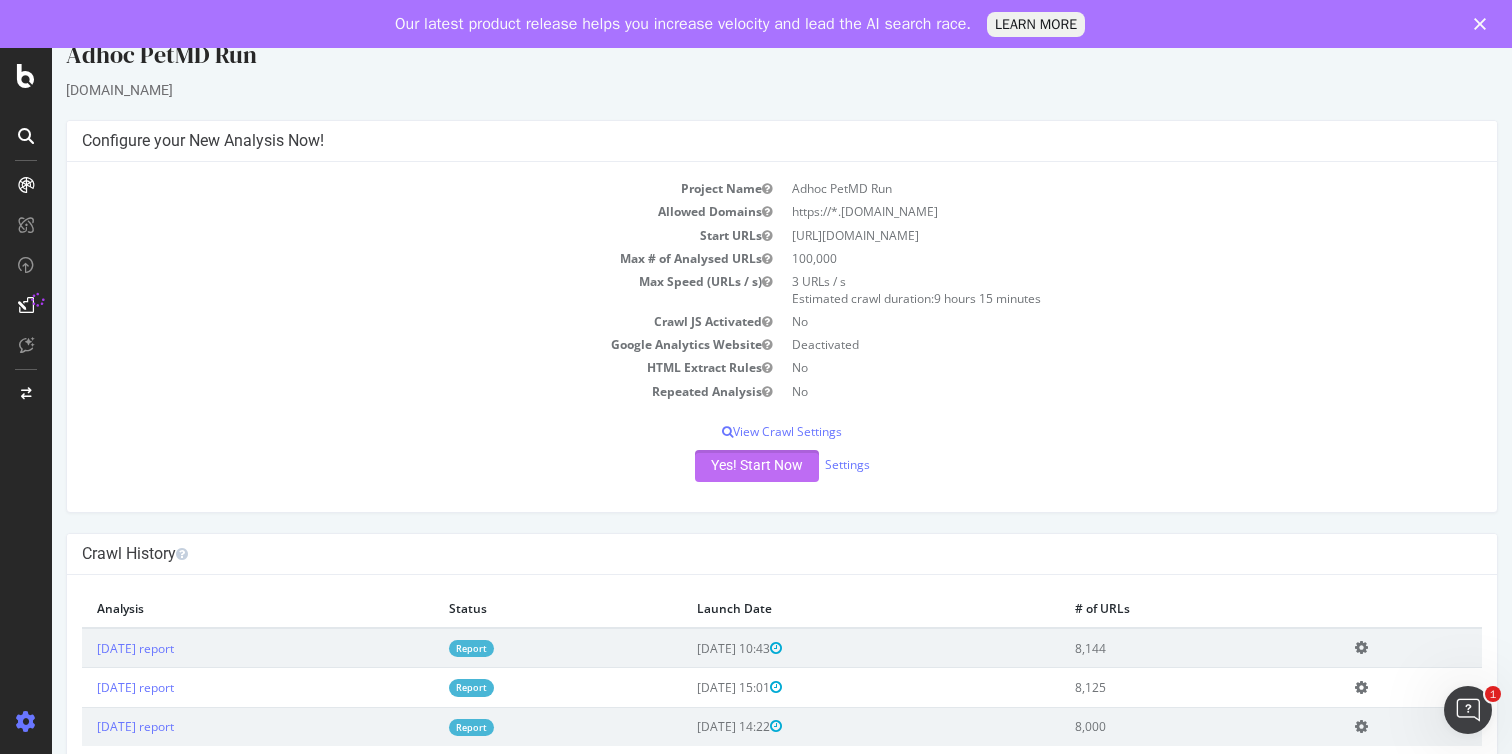 click on "Yes! Start Now" at bounding box center [757, 466] 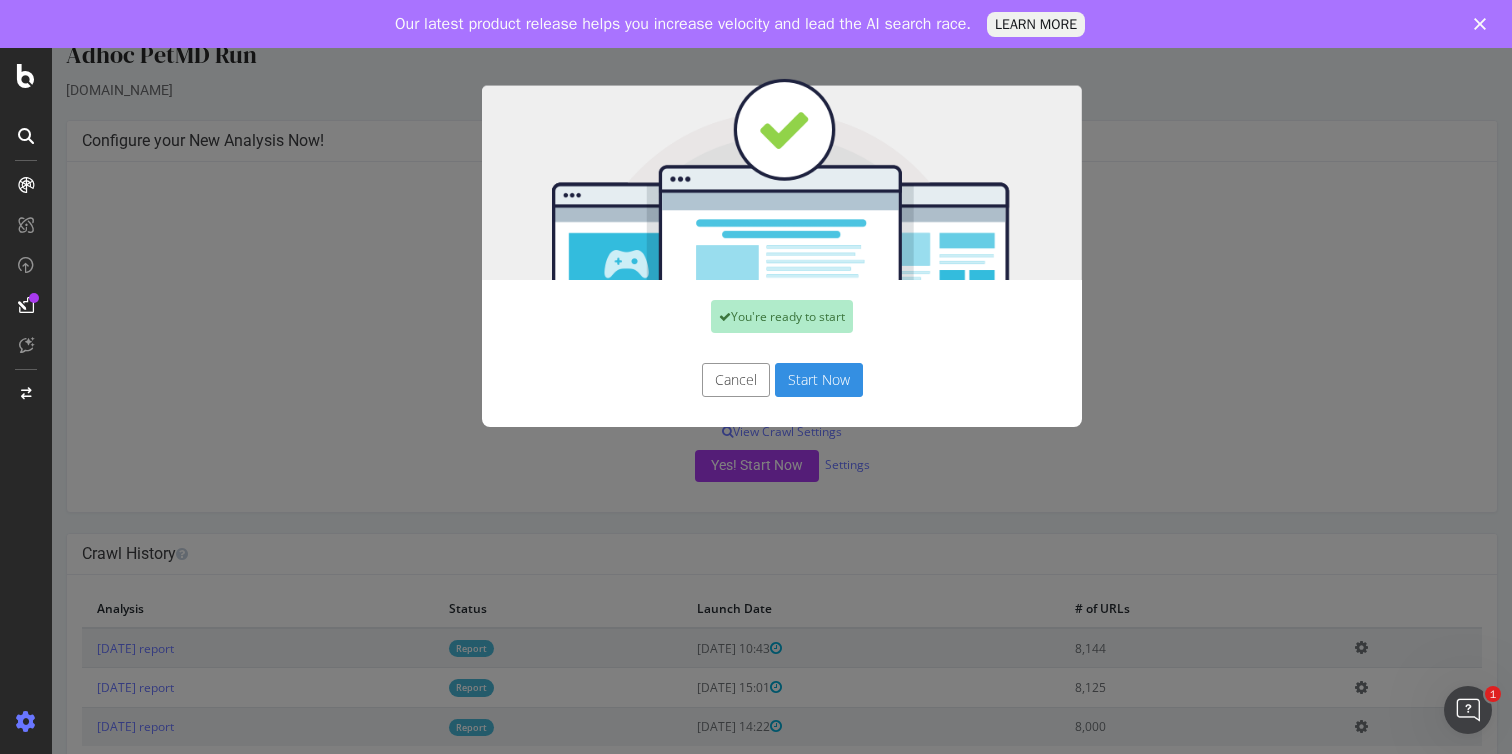 click on "Start Now" at bounding box center [819, 380] 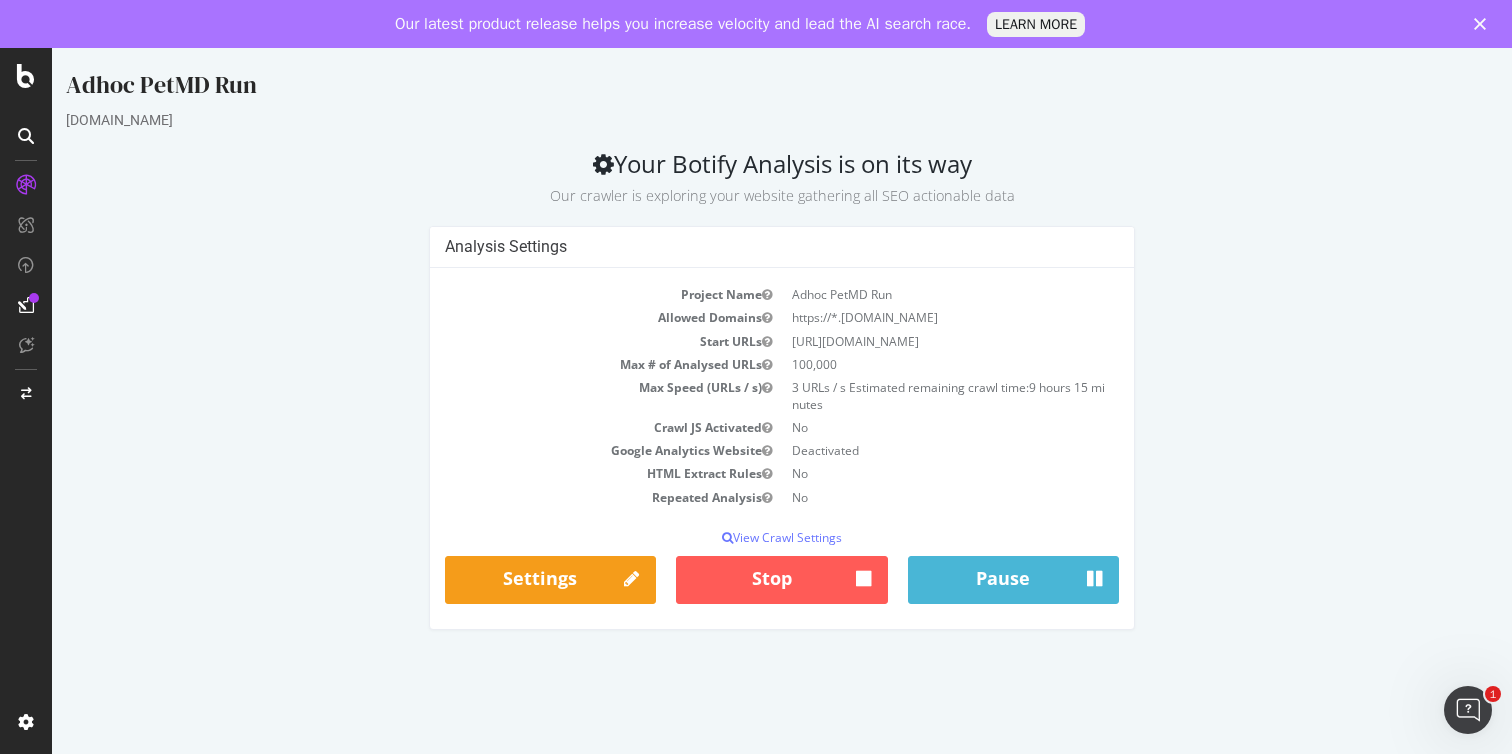 scroll, scrollTop: 0, scrollLeft: 0, axis: both 